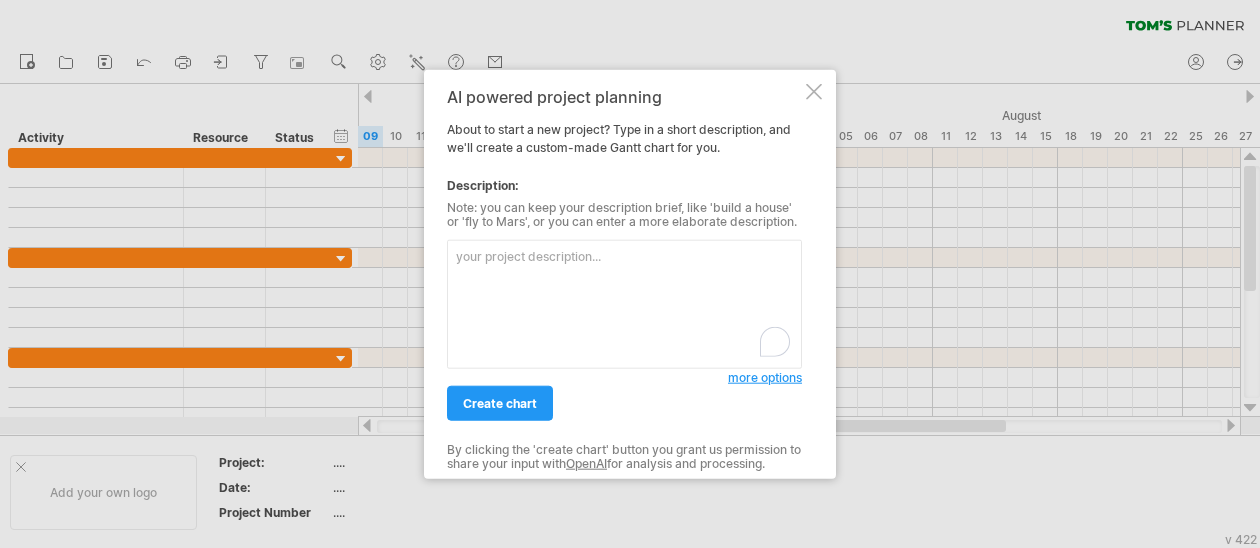 scroll, scrollTop: 0, scrollLeft: 0, axis: both 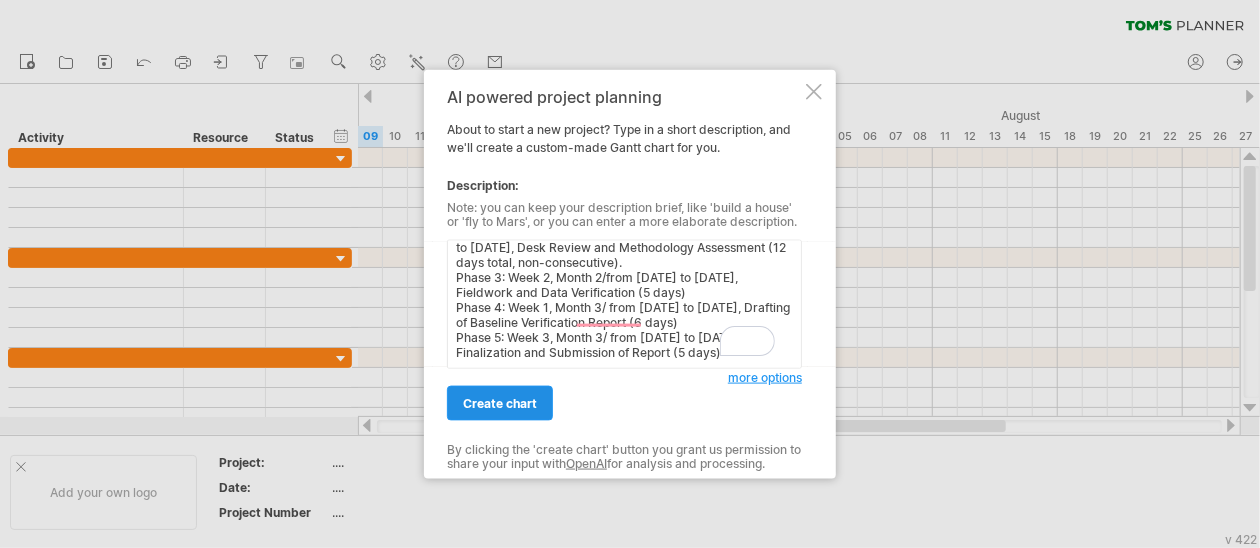 type on "Phase 1: Week 1, Month 1 / from [DATE] to [DATE], the Inception report and Work Plan (2 days)
Phase 2: Weeks 3, Month 1- Week 1, Month 2/ from [DATE] to [DATE], Desk Review and Methodology Assessment (12 days total, non-consecutive).
Phase 3: Week 2, Month 2/from [DATE] to [DATE], Fieldwork and Data Verification (5 days)
Phase 4: Week 1, Month 3/ from [DATE] to [DATE], Drafting of Baseline Verification Report (6 days)
Phase 5: Week 3, Month 3/ from [DATE] to [DATE], Finalization and Submission of Report (5 days)" 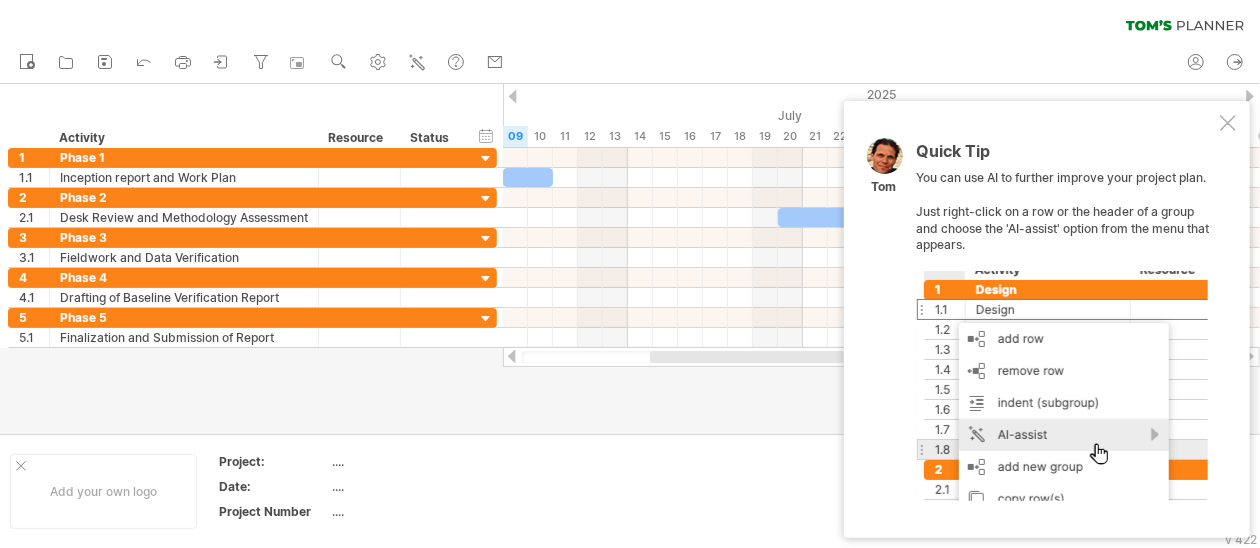 click at bounding box center [1228, 123] 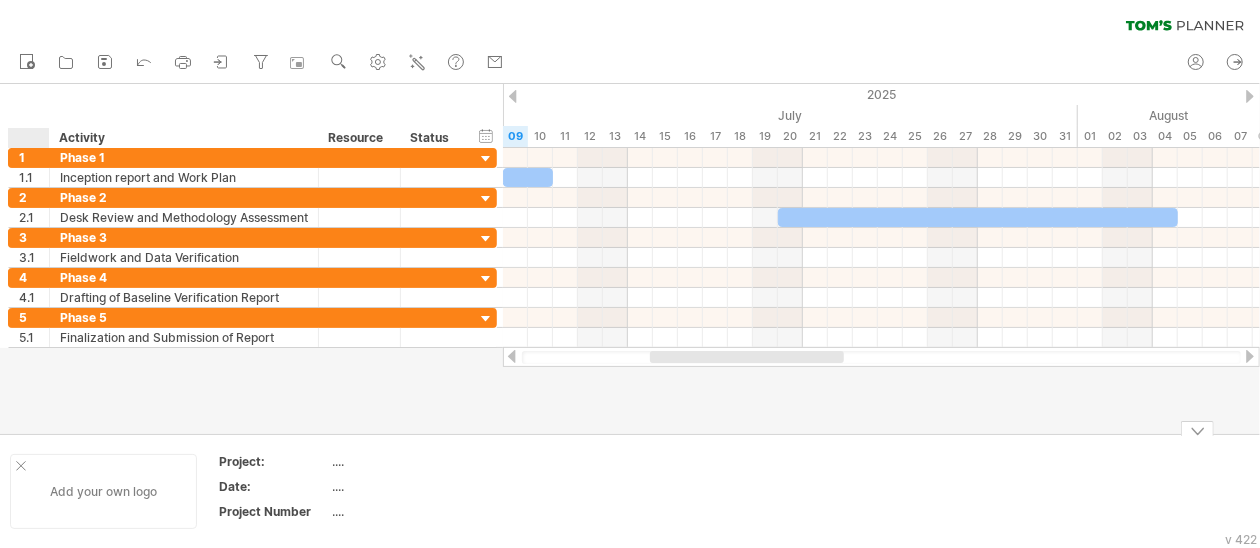 click at bounding box center [21, 466] 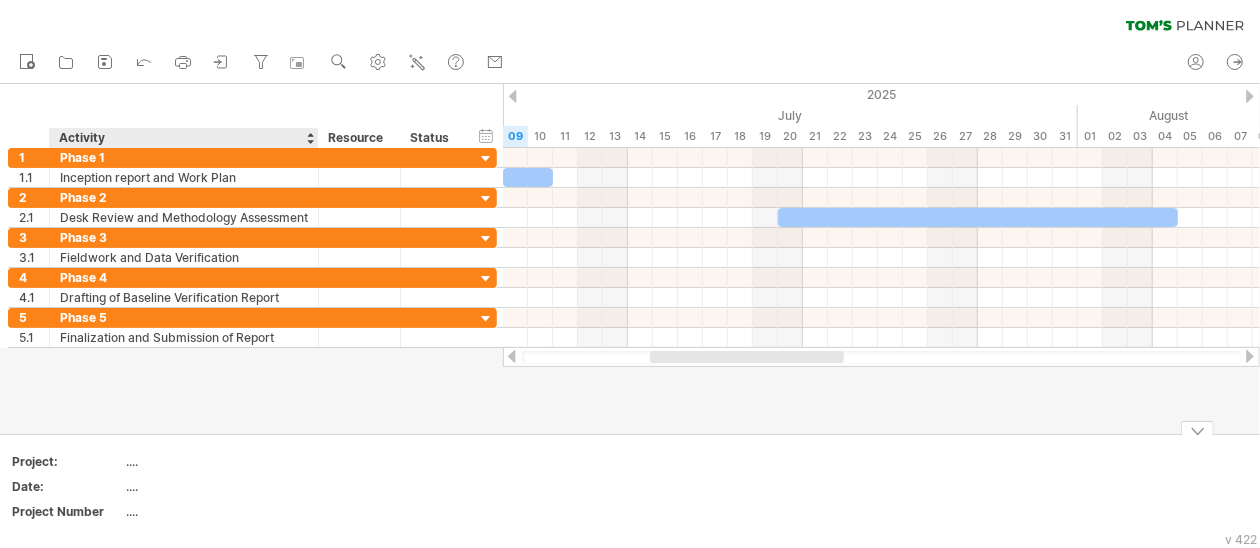 click on "...." at bounding box center [210, 461] 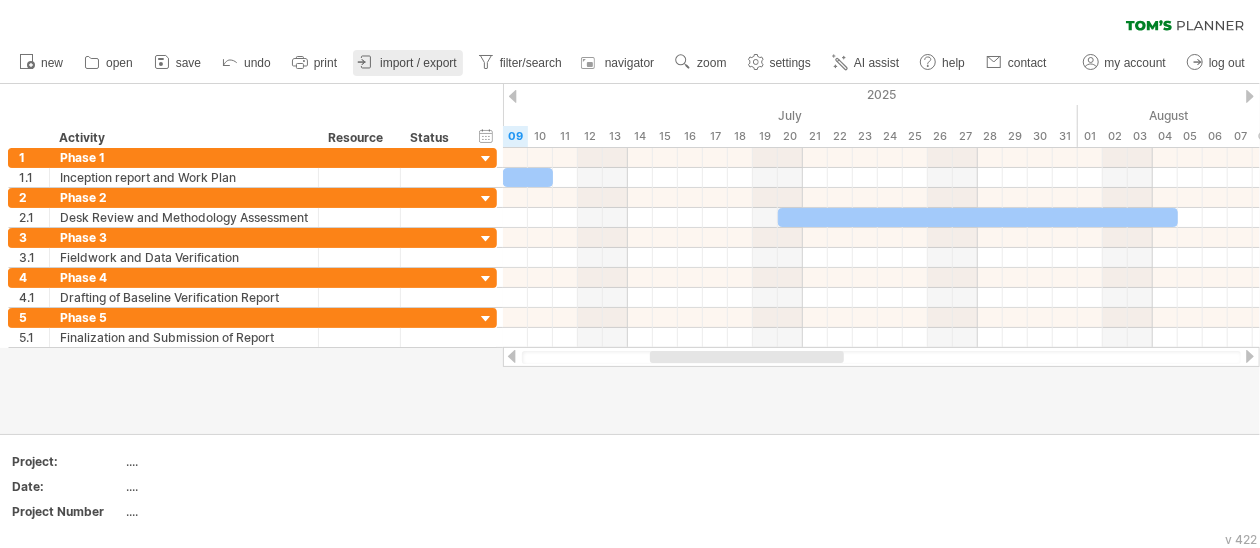 click on "new
open" at bounding box center [532, 63] 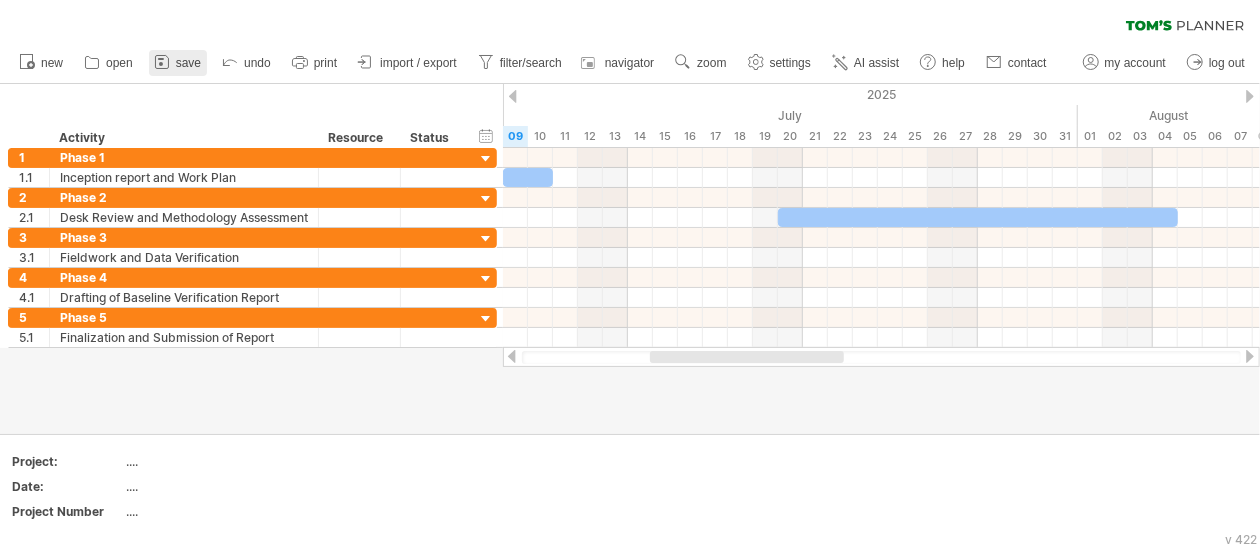 click at bounding box center [162, 62] 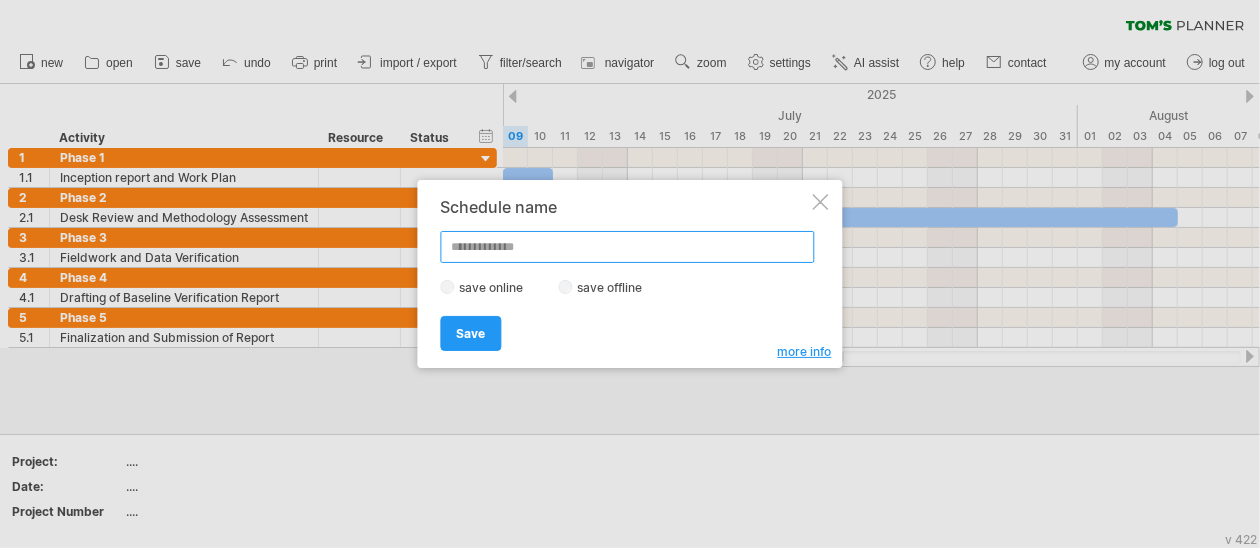 paste on "**********" 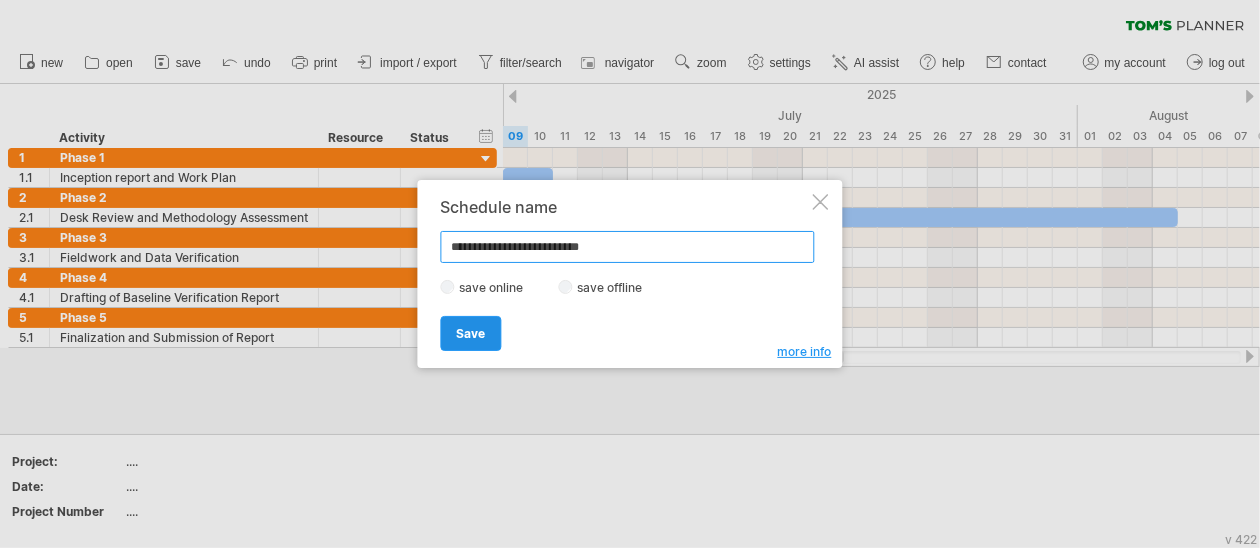 type on "**********" 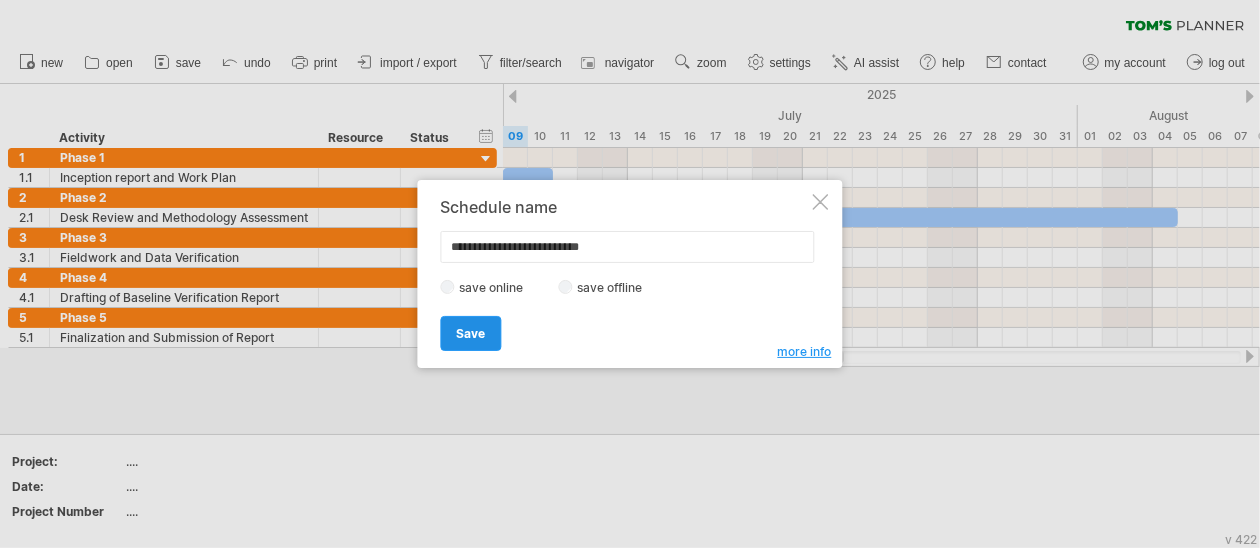 click on "Save" at bounding box center (471, 333) 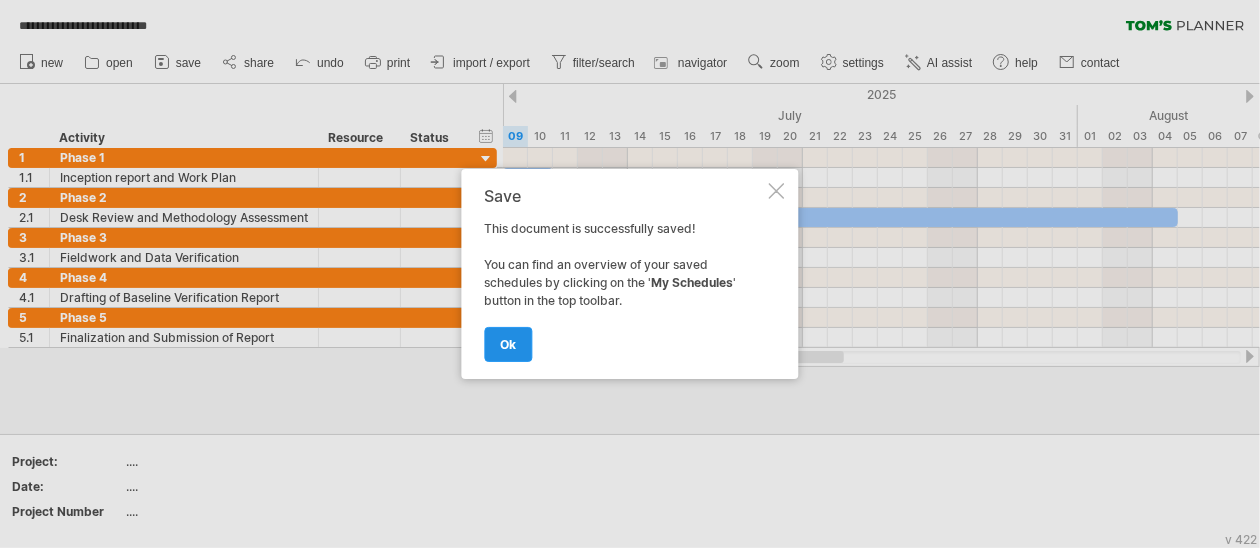 click on "ok" at bounding box center (509, 344) 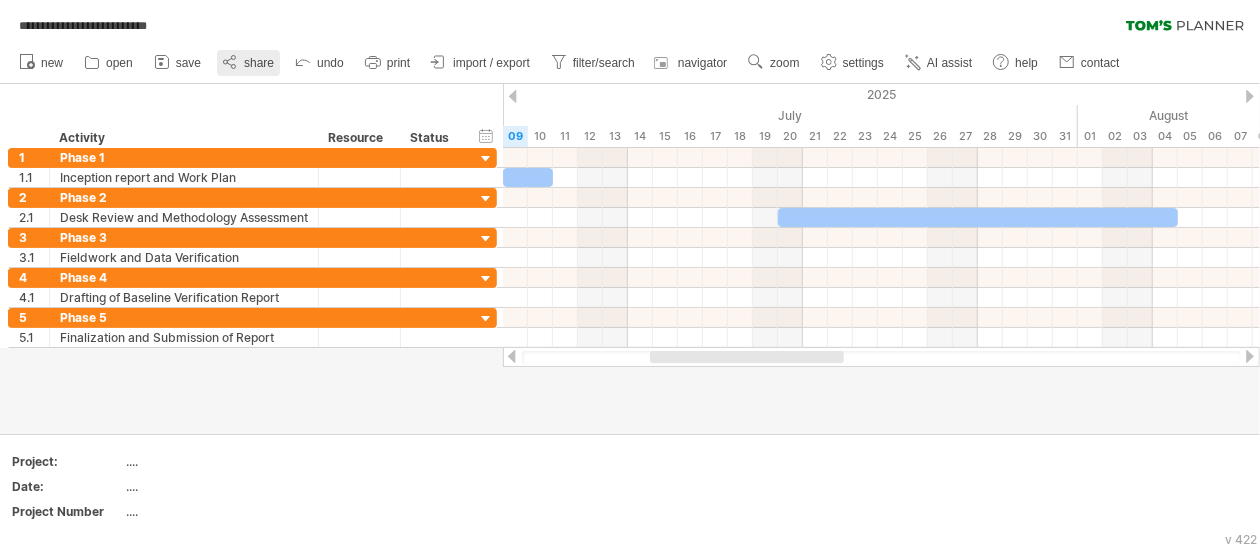 click on "share" at bounding box center (259, 63) 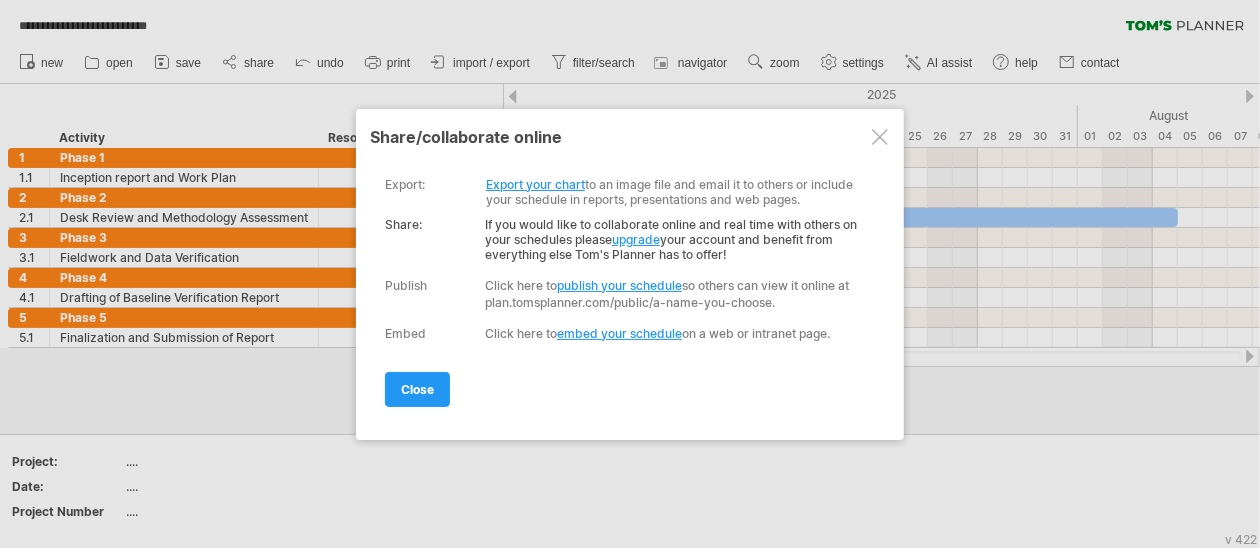 click on "Export your chart" at bounding box center (535, 184) 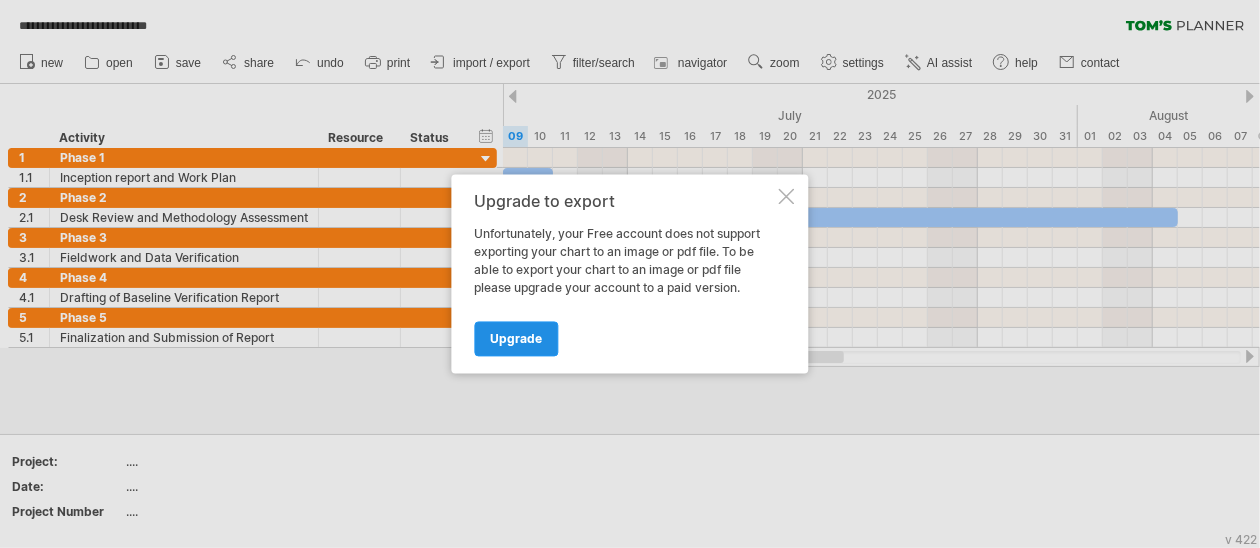 click on "Upgrade" at bounding box center [517, 339] 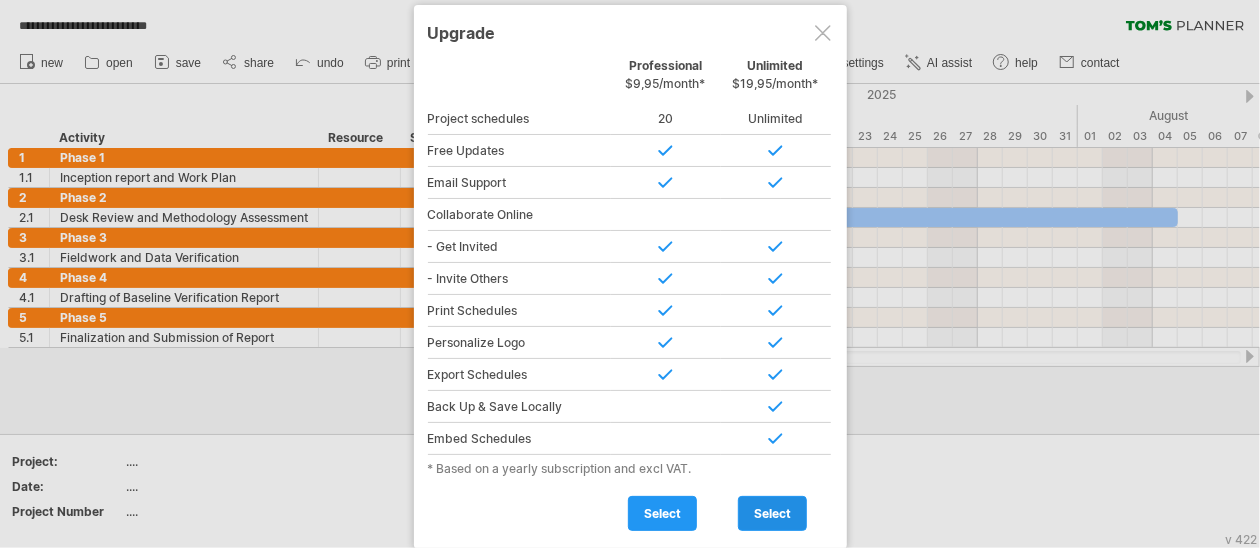 click on "select" at bounding box center [772, 513] 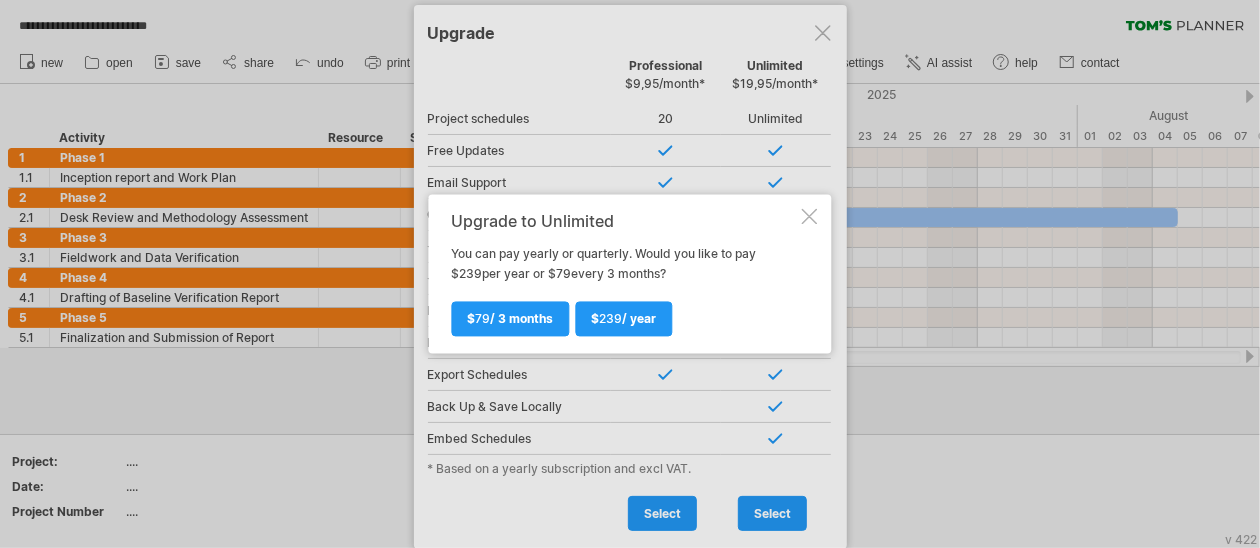 click at bounding box center (810, 217) 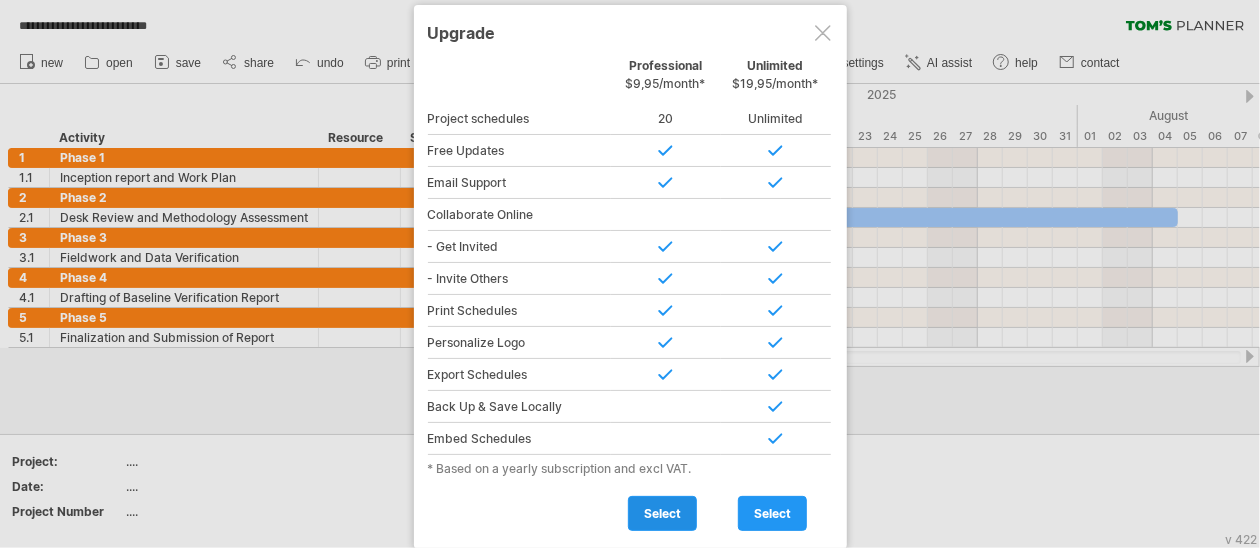 click on "select" at bounding box center [662, 513] 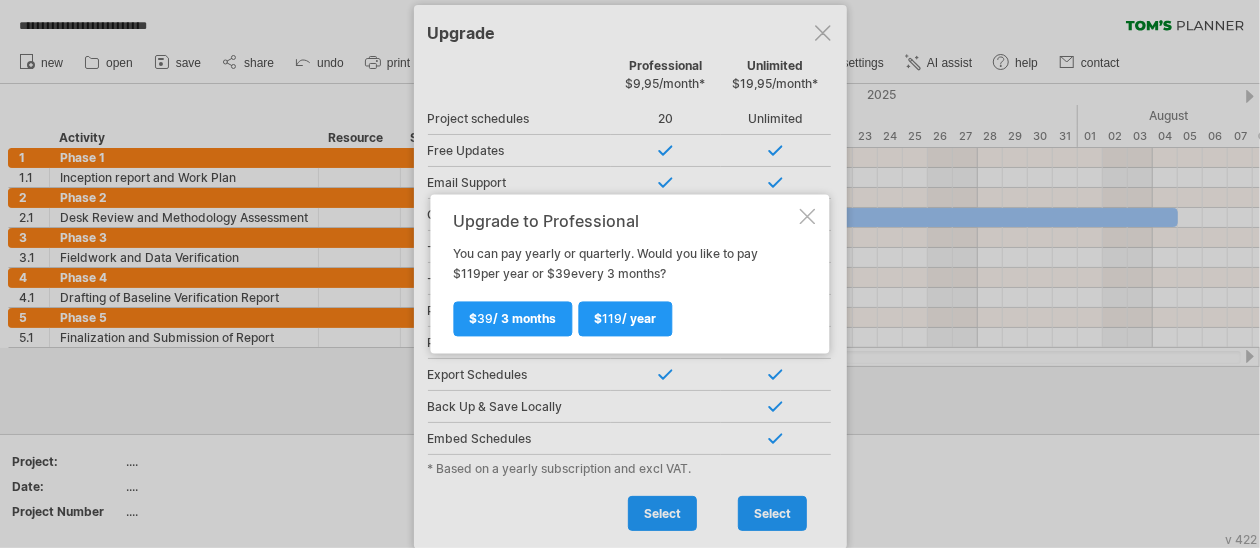 click at bounding box center (808, 217) 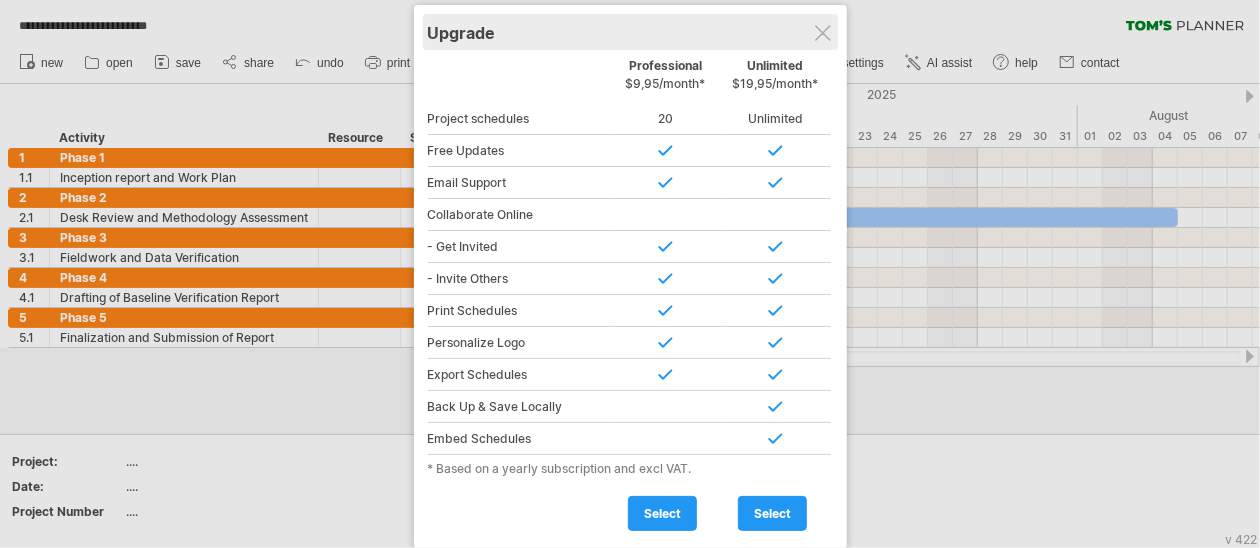 click on "Upgrade" at bounding box center (630, 32) 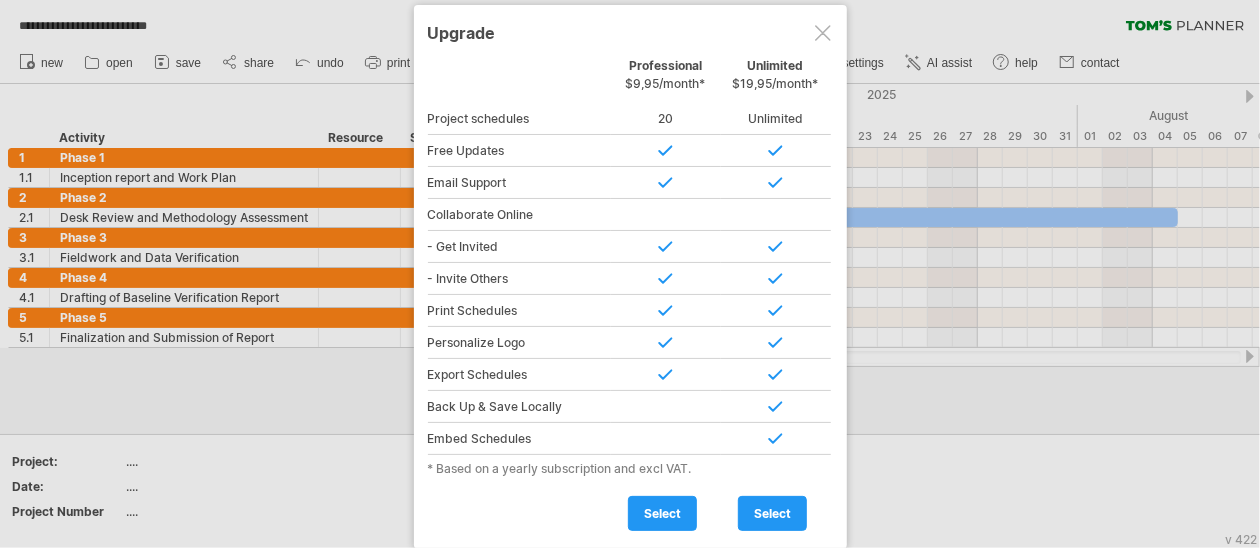 click at bounding box center [823, 33] 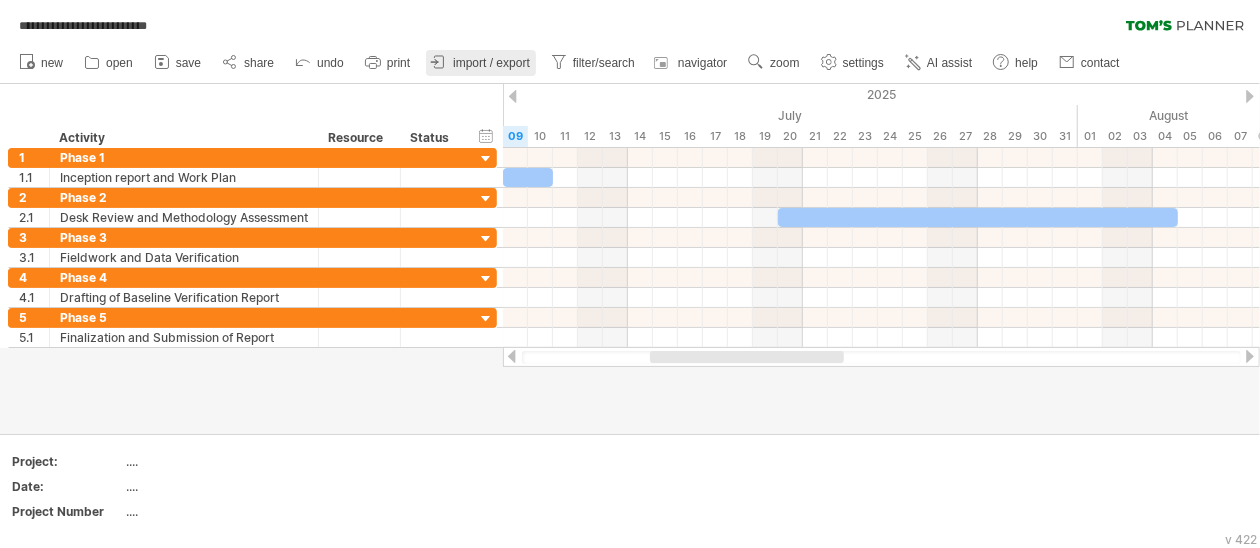 click on "import / export" at bounding box center [481, 63] 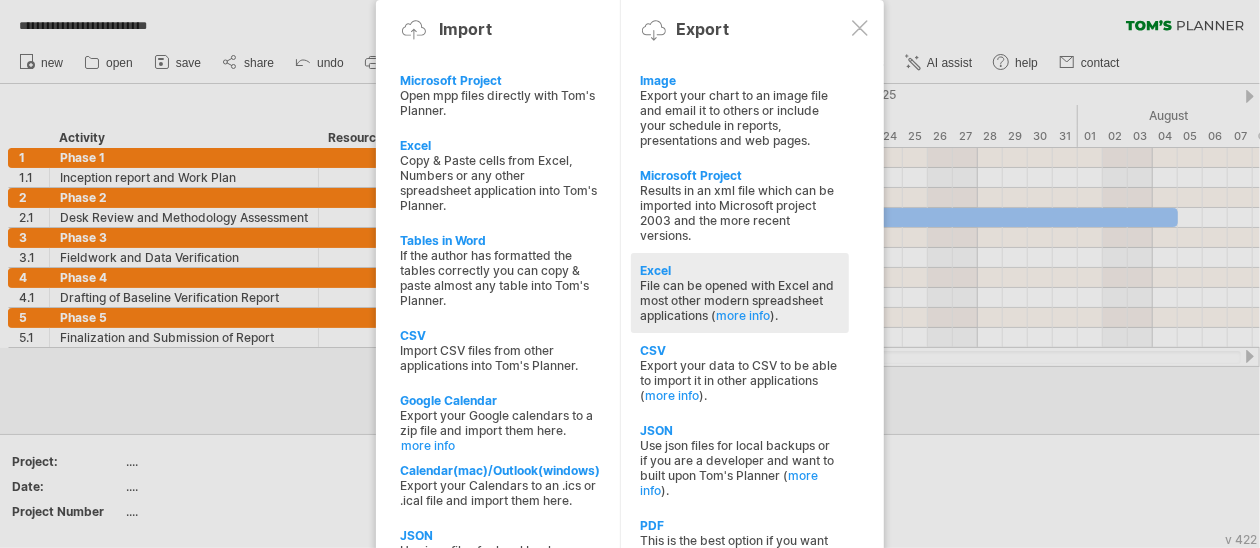 click on "File can be opened with Excel and most other modern spreadsheet applications
( more info )." at bounding box center (740, 118) 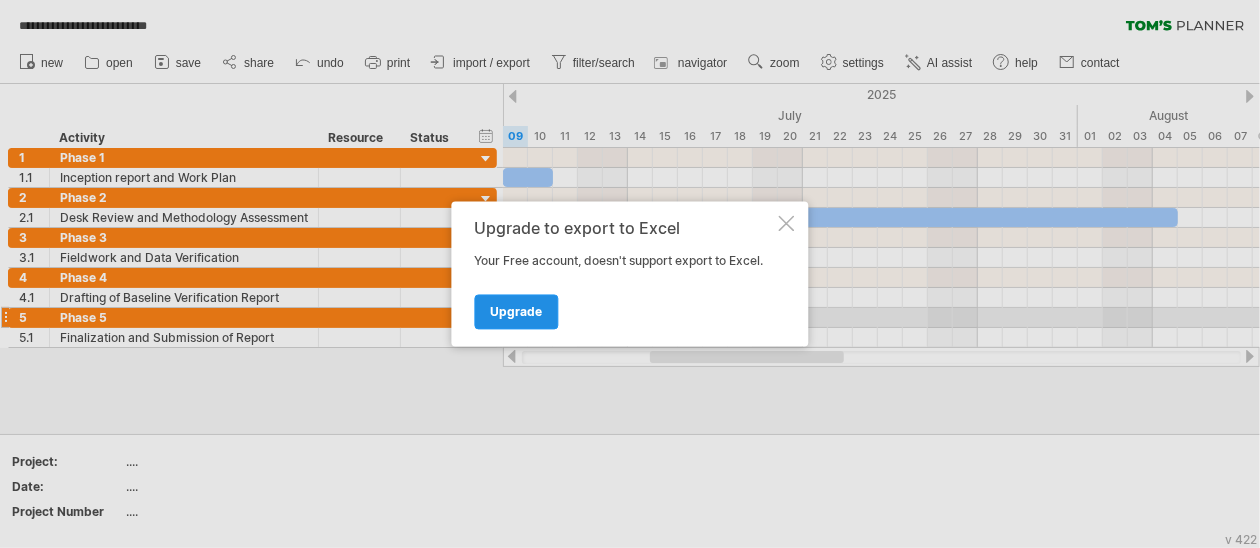 click on "Upgrade" at bounding box center [517, 312] 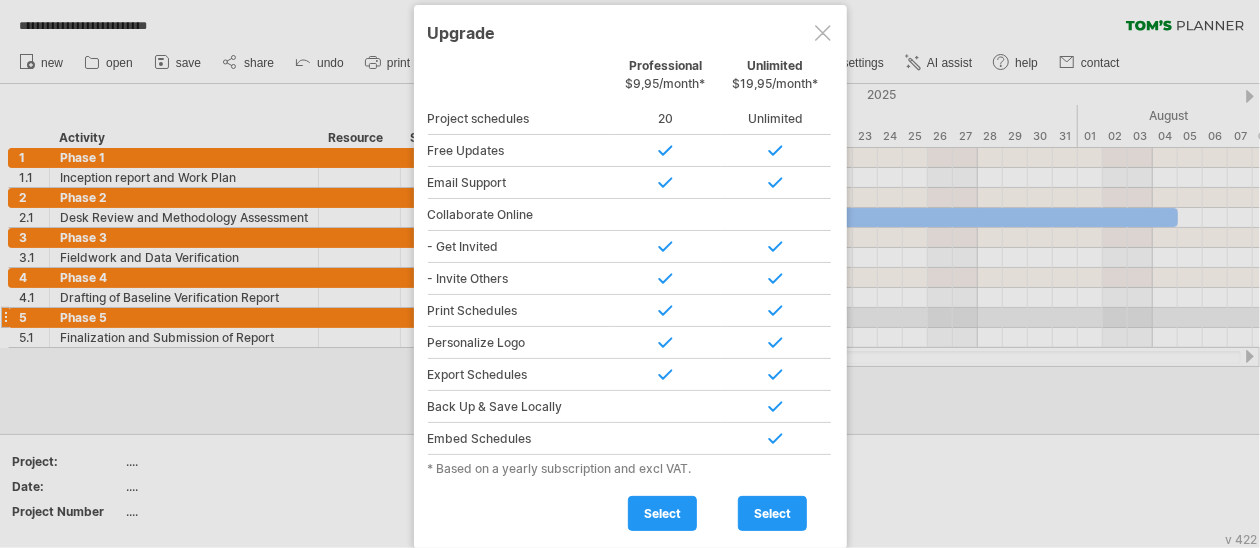 click at bounding box center [823, 33] 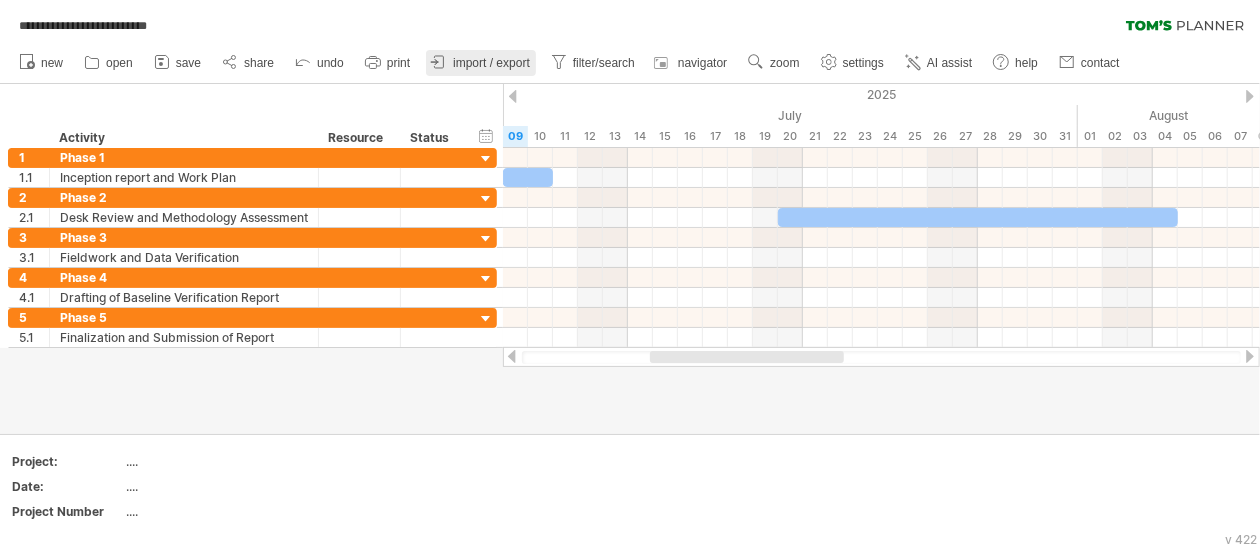 click on "import / export" at bounding box center (491, 63) 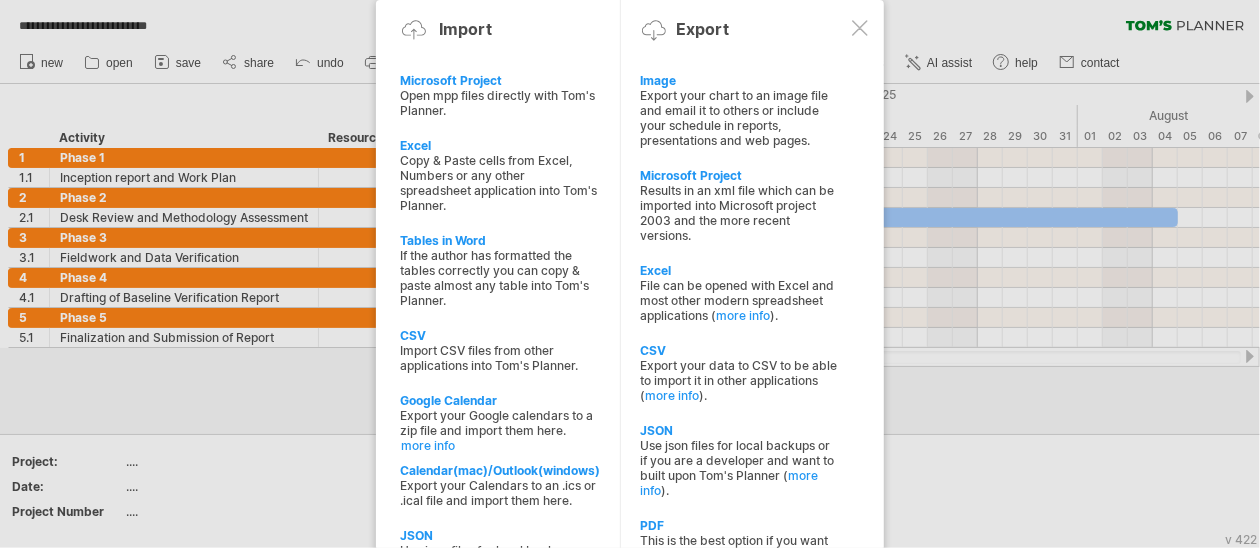 click at bounding box center (630, 274) 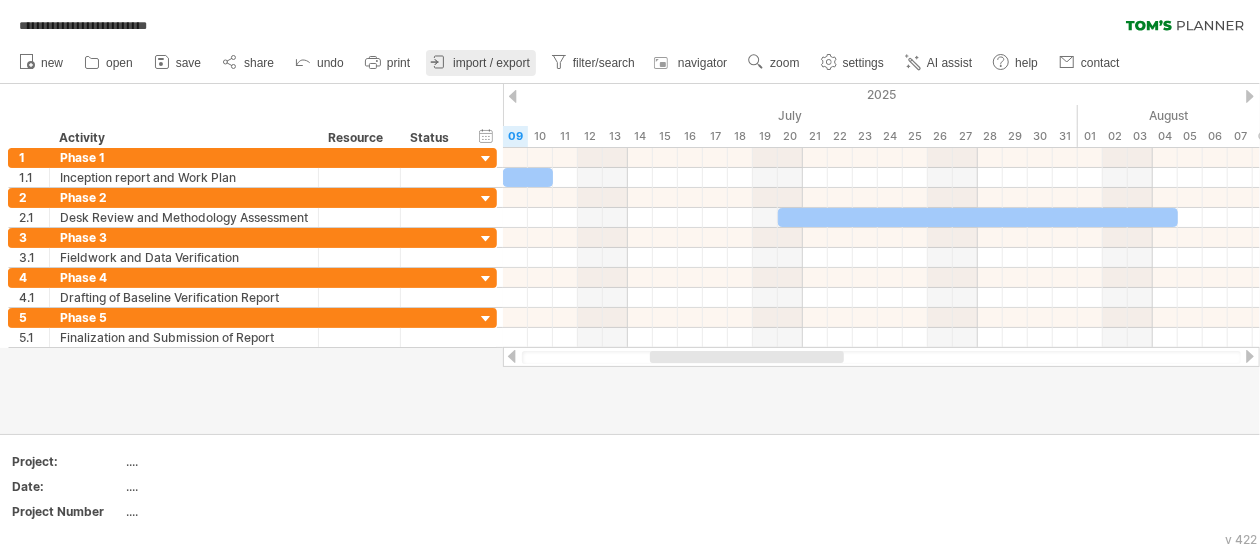 drag, startPoint x: 518, startPoint y: 47, endPoint x: 519, endPoint y: 57, distance: 10.049875 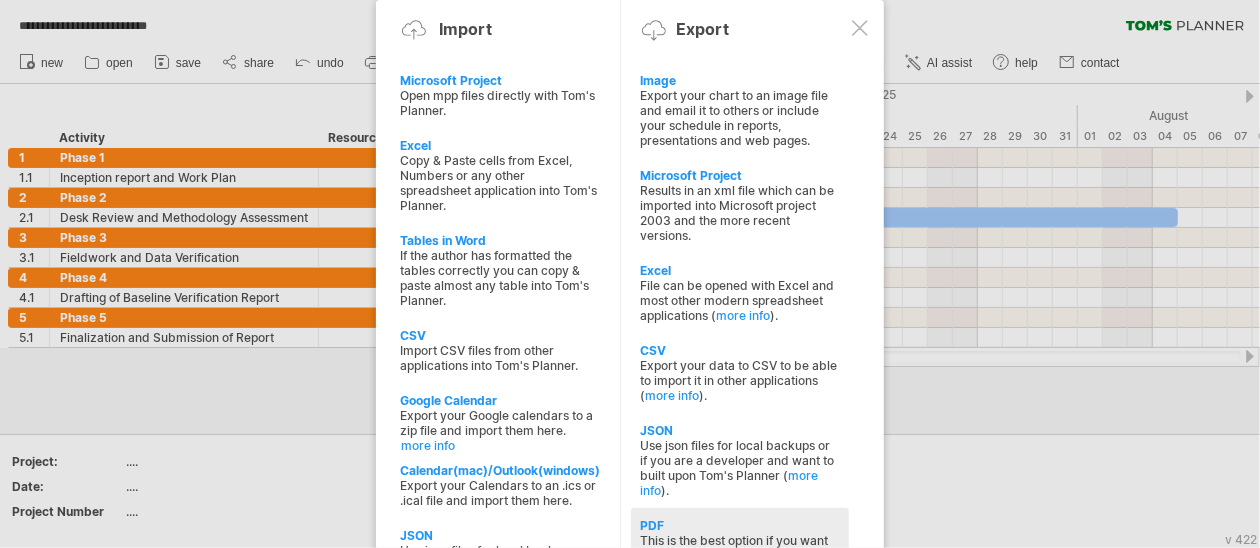 click on "This is the best option if you want to print your schedule (and stick it up the wall)." at bounding box center [740, 118] 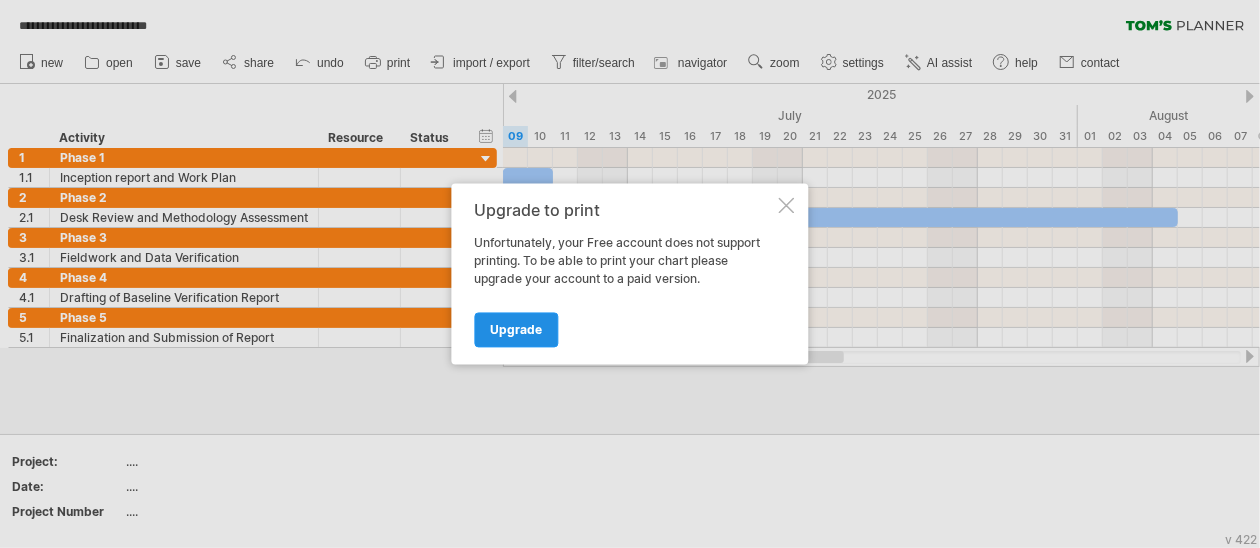 click on "Upgrade" at bounding box center [517, 330] 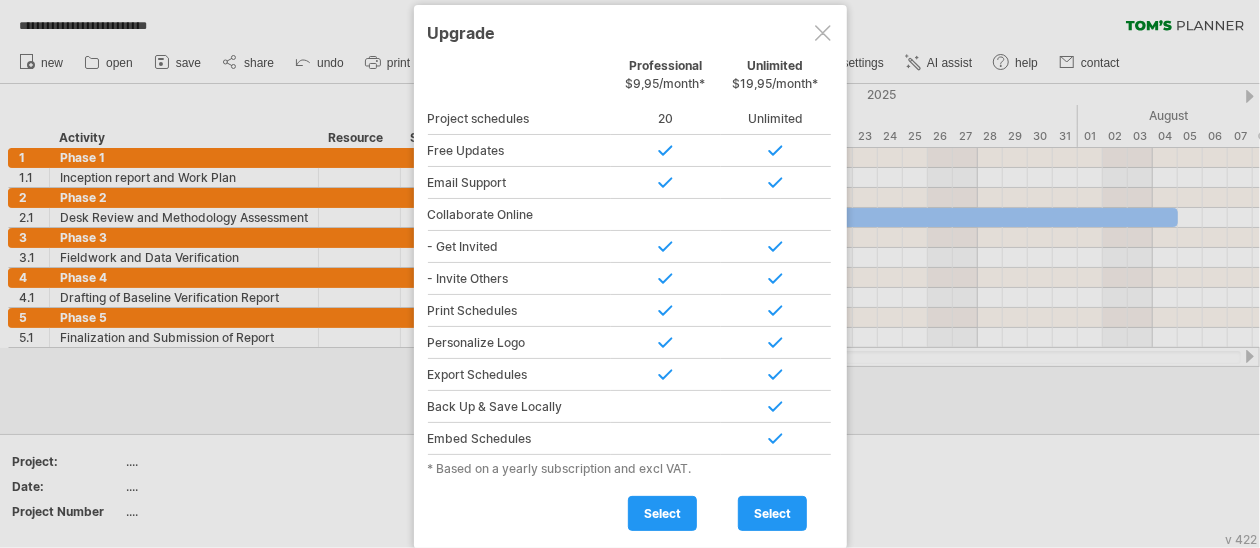 click at bounding box center [823, 33] 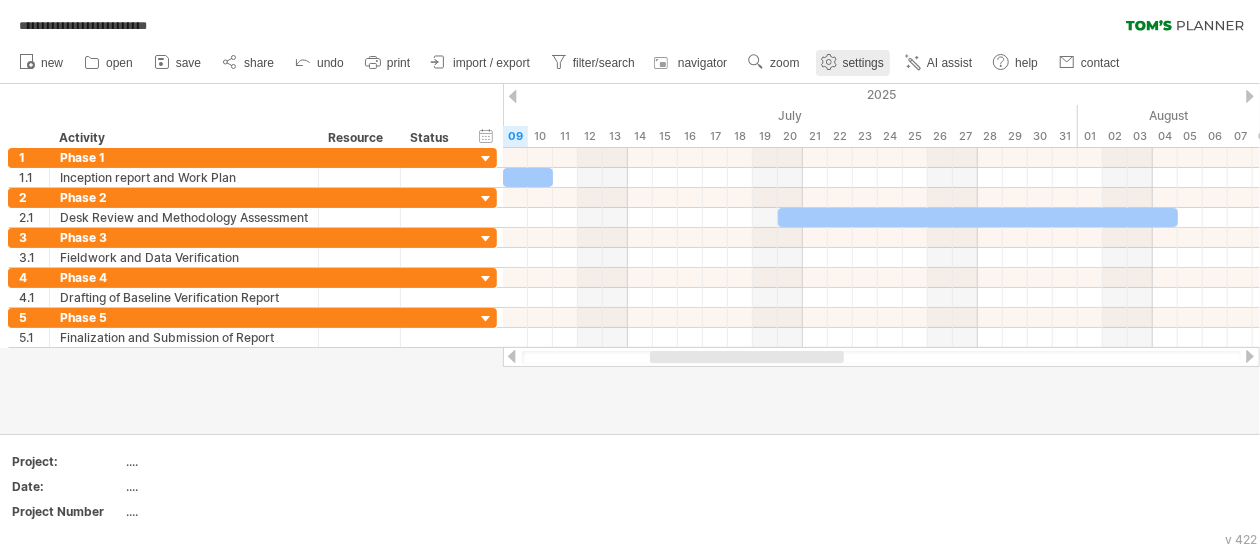 click on "settings" at bounding box center (863, 63) 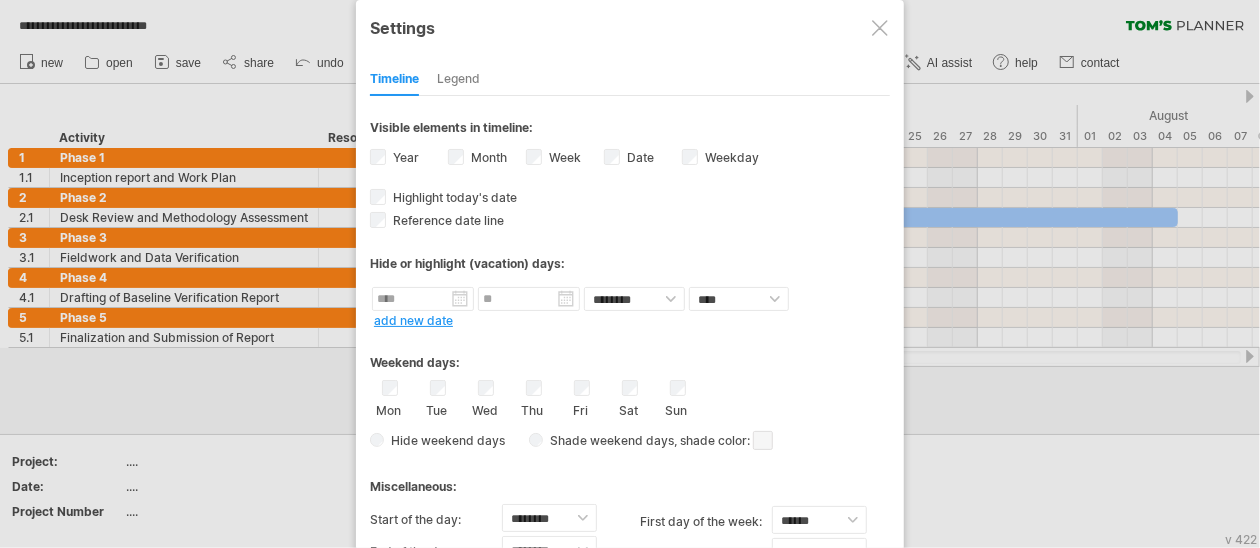 click at bounding box center (880, 28) 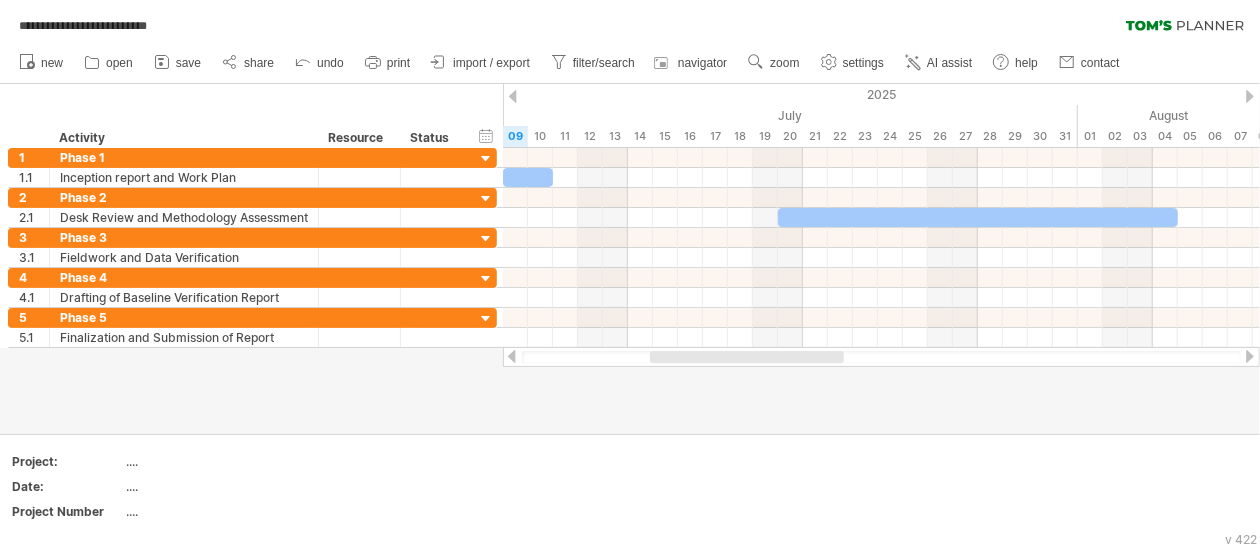 click at bounding box center [1185, 25] 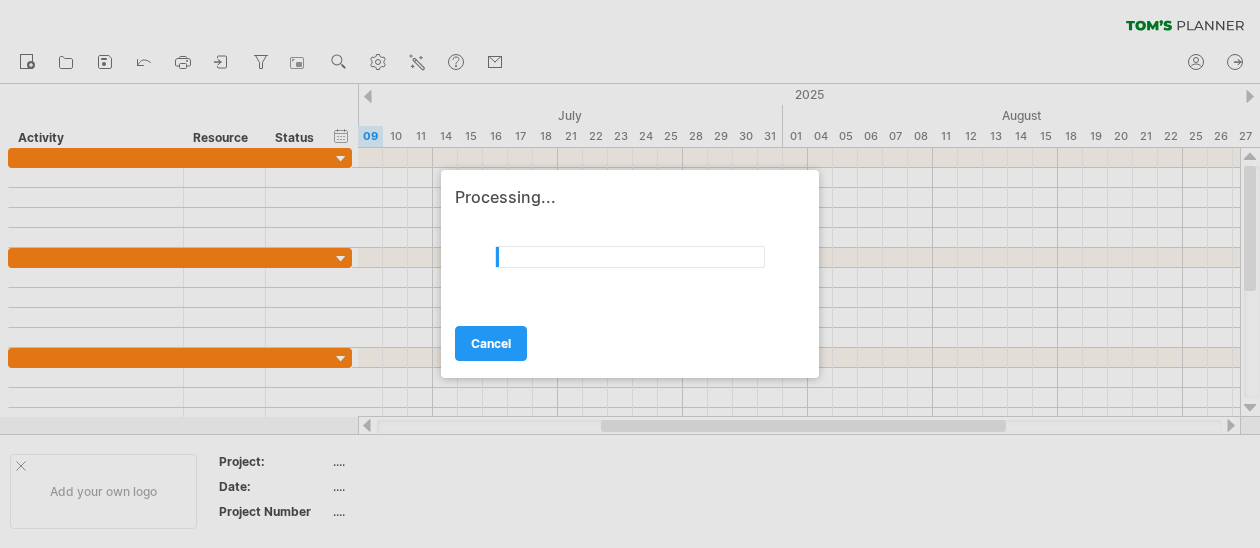 scroll, scrollTop: 0, scrollLeft: 0, axis: both 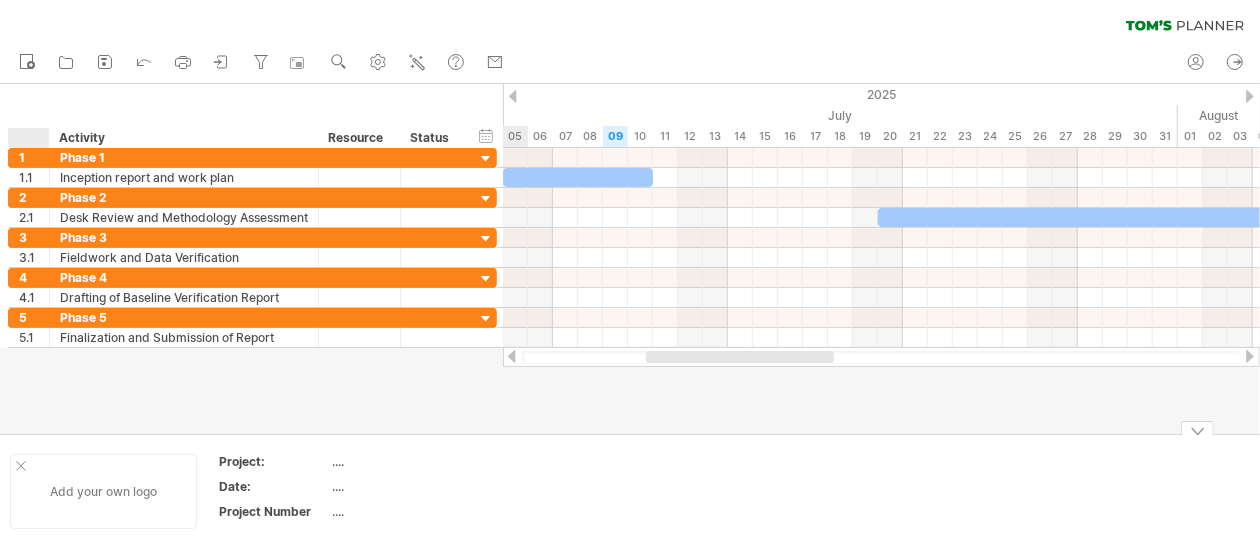 click at bounding box center (21, 466) 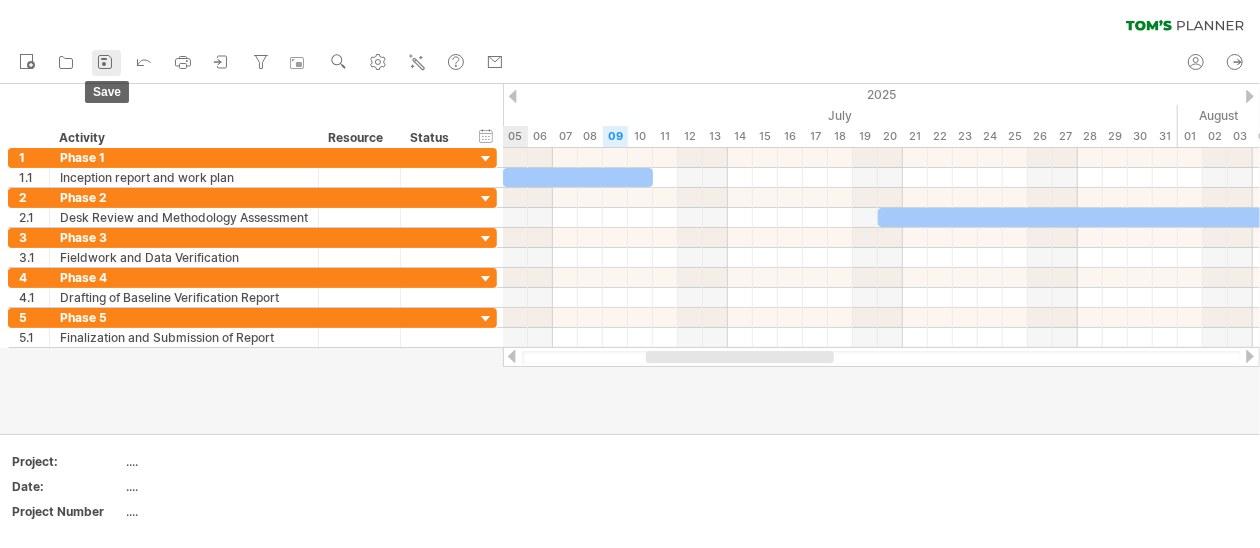 click at bounding box center (104, 64) 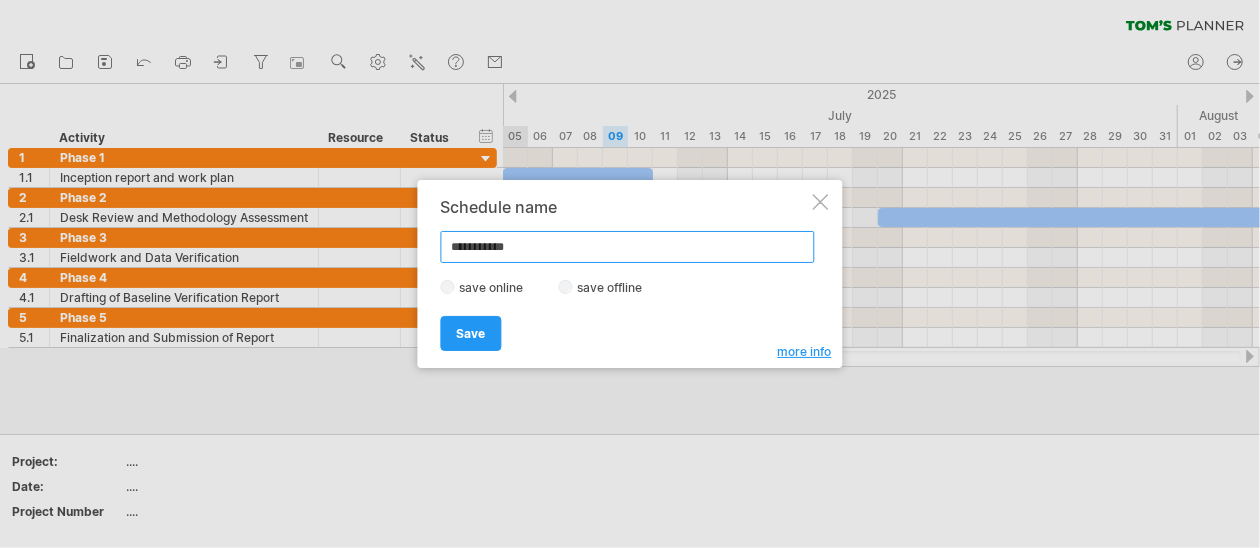 click on "**********" at bounding box center [628, 247] 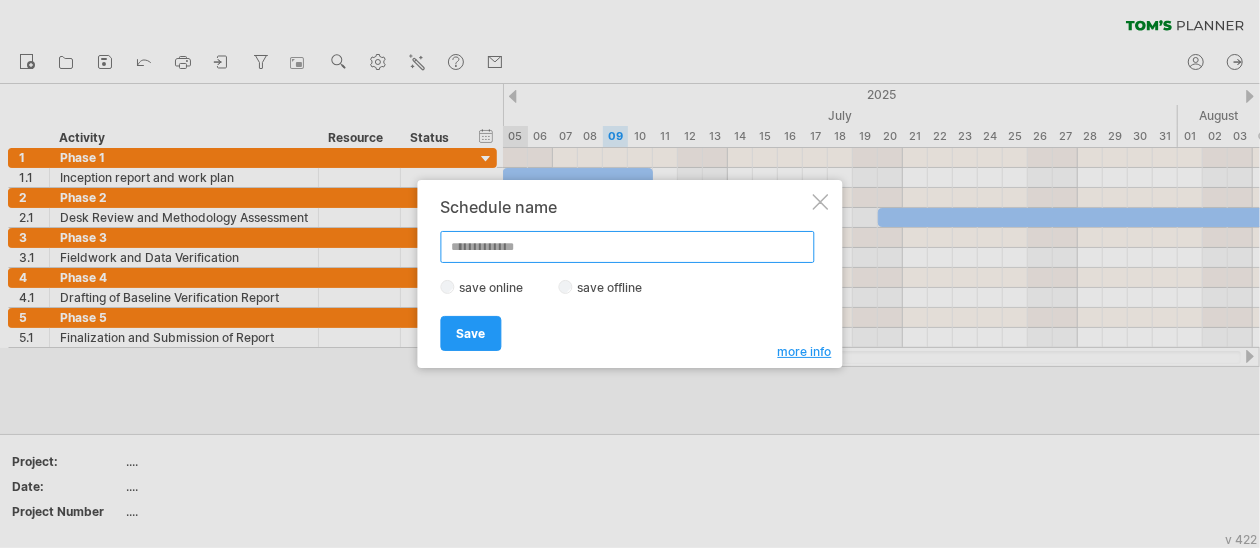 paste on "**********" 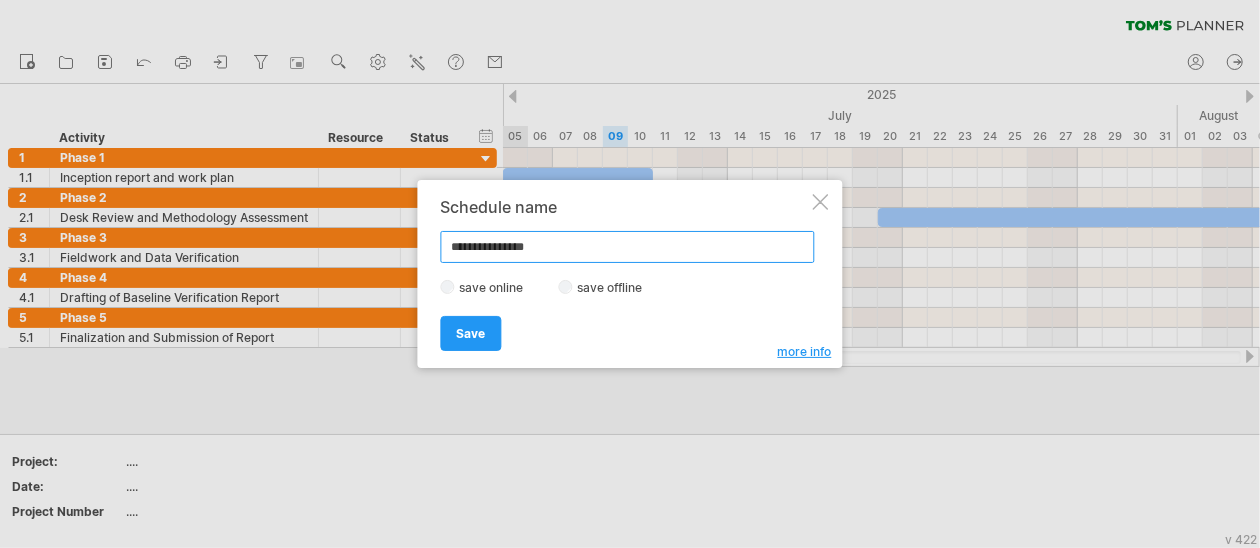 click on "**********" at bounding box center (628, 247) 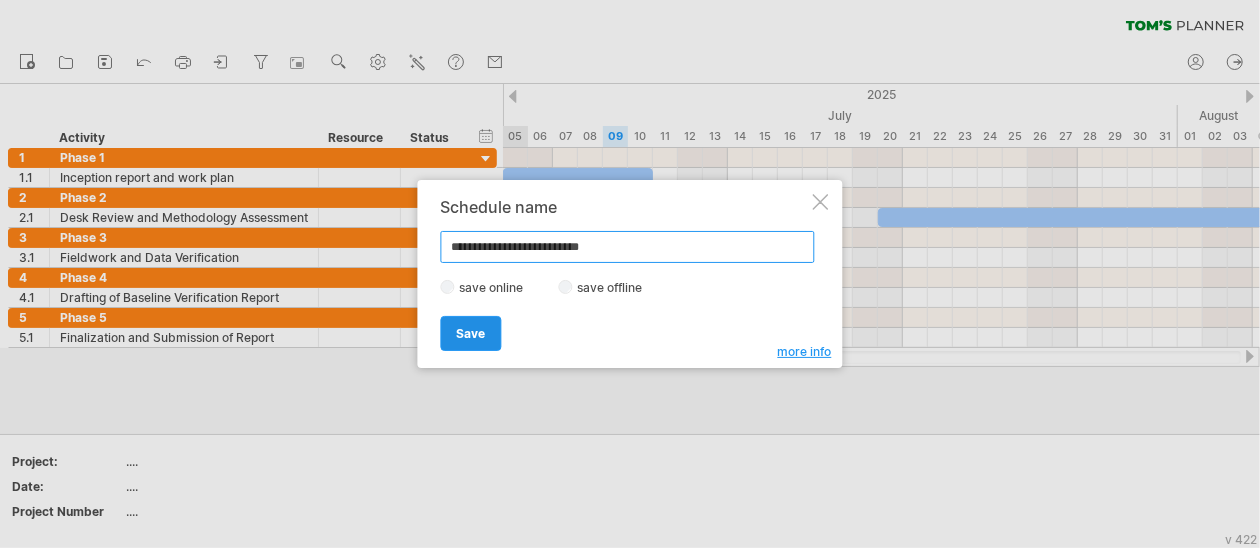 type on "**********" 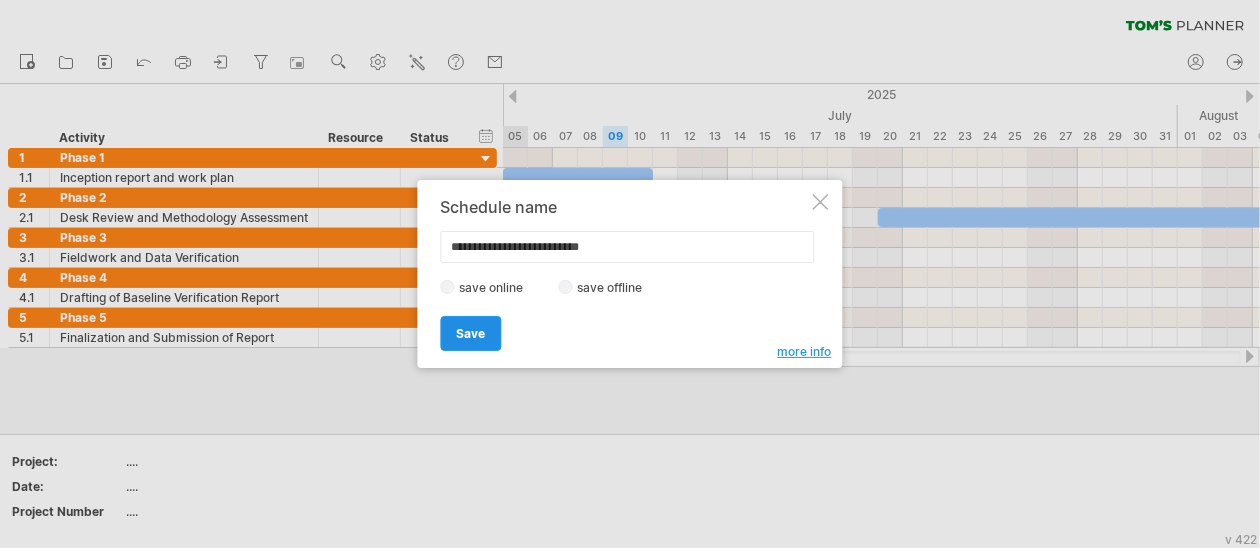 click on "Save" at bounding box center [471, 333] 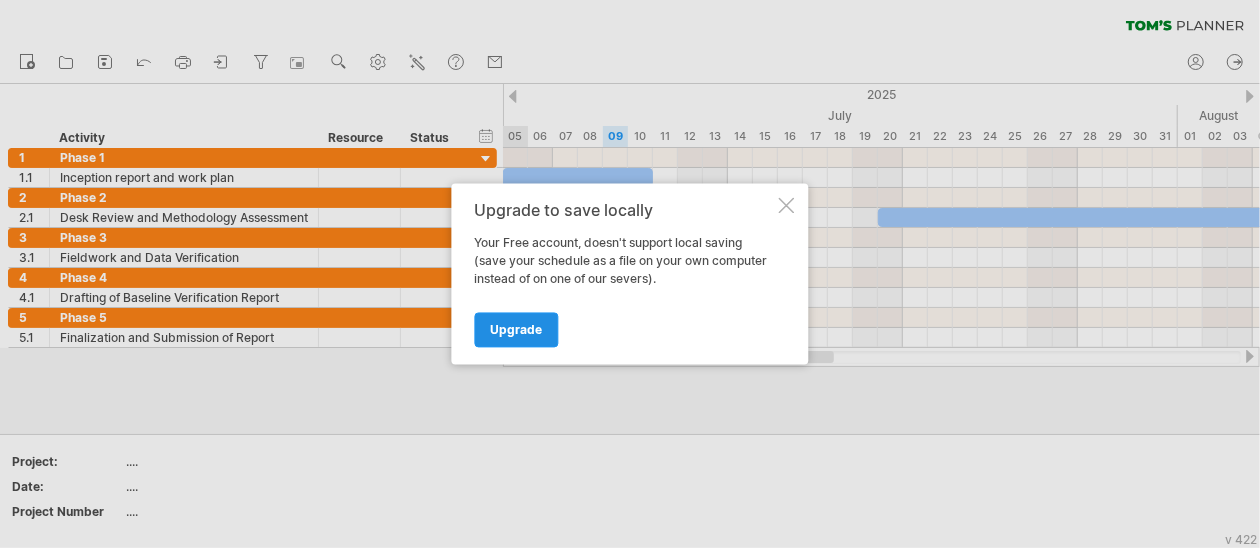 click on "Upgrade" at bounding box center [517, 330] 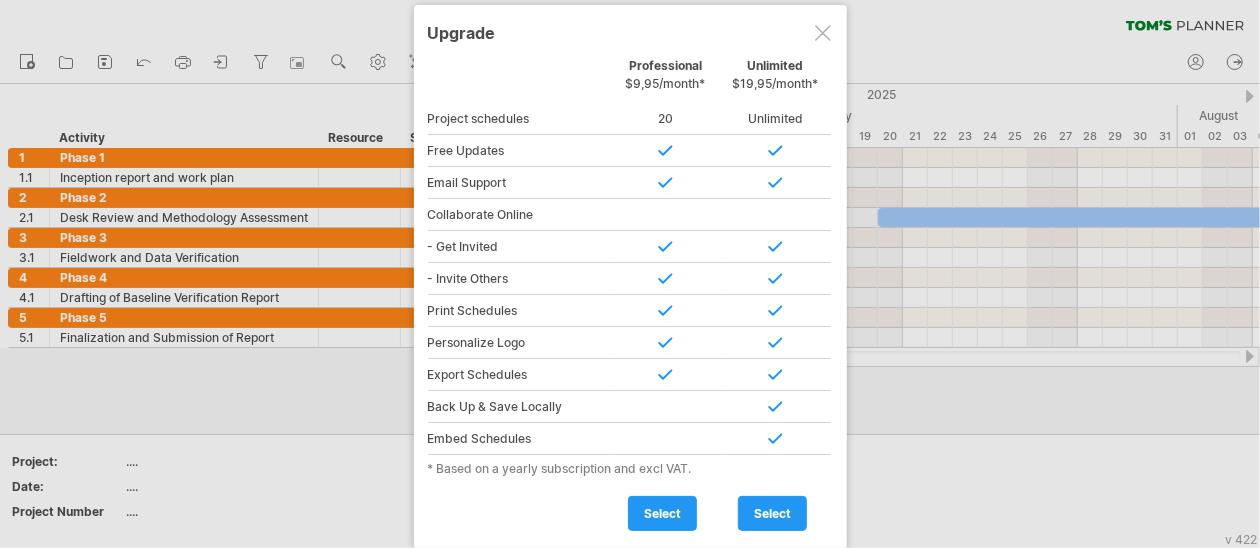 click at bounding box center (823, 33) 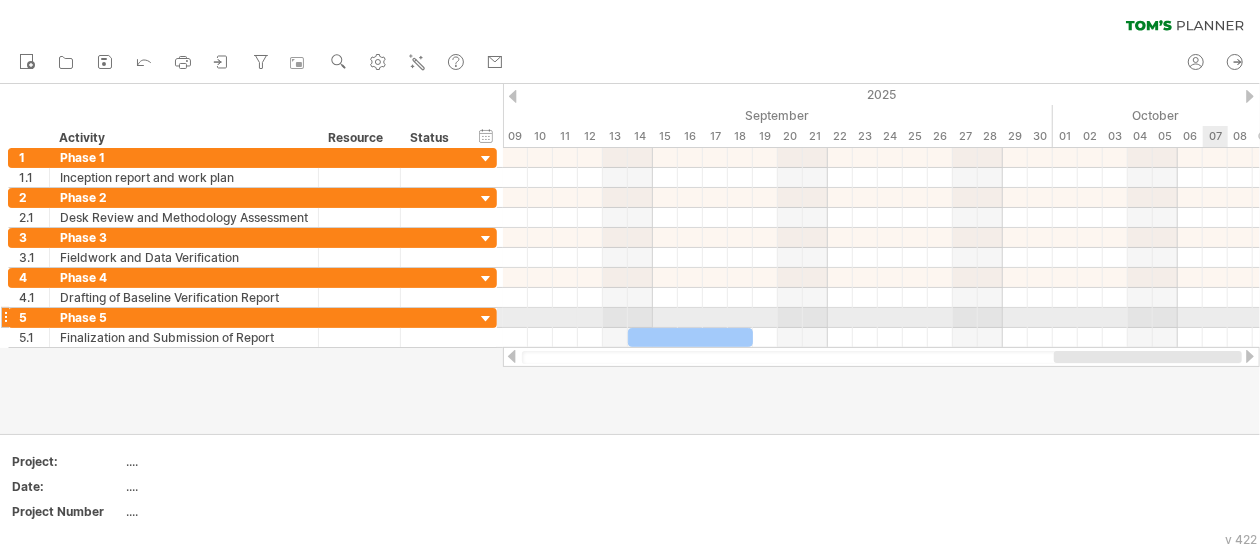 drag, startPoint x: 731, startPoint y: 356, endPoint x: 1220, endPoint y: 320, distance: 490.32336 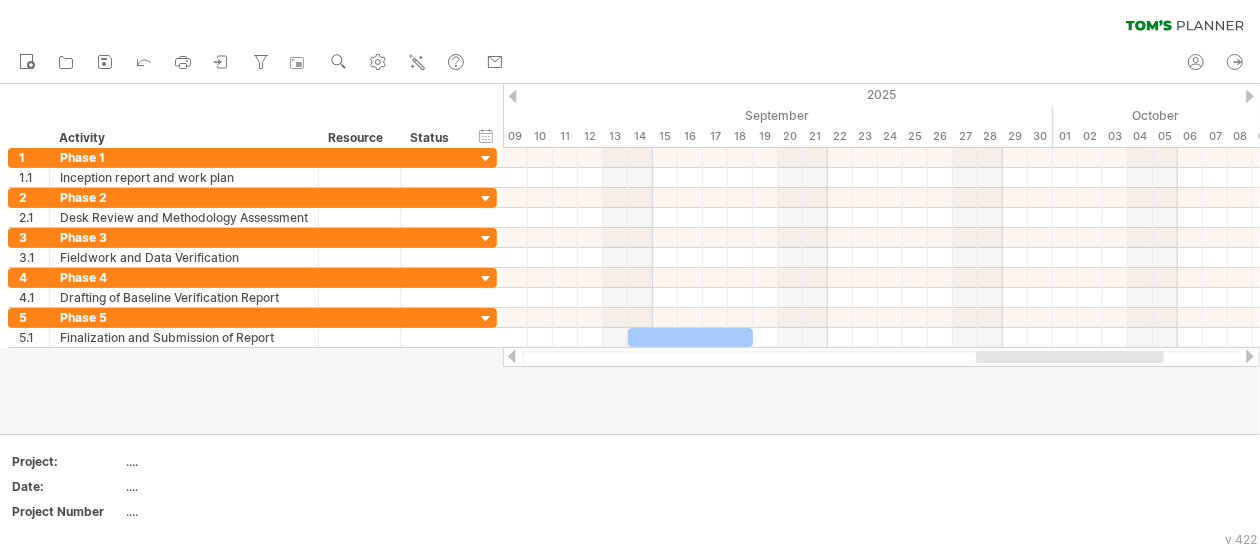 click on "clear filter
reapply filter" at bounding box center (630, 21) 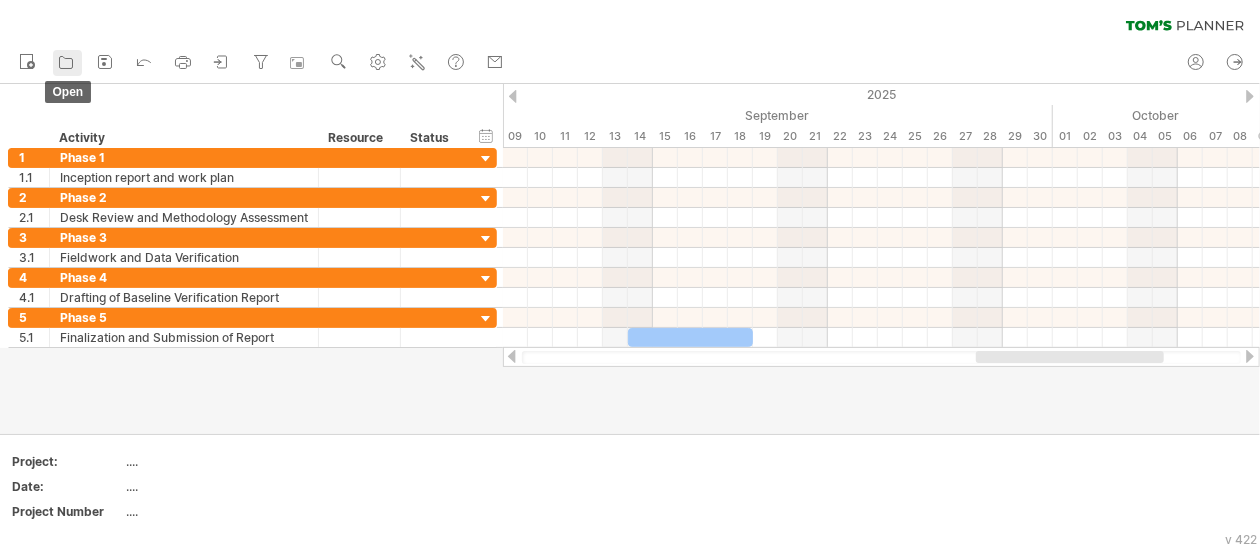 click at bounding box center [66, 62] 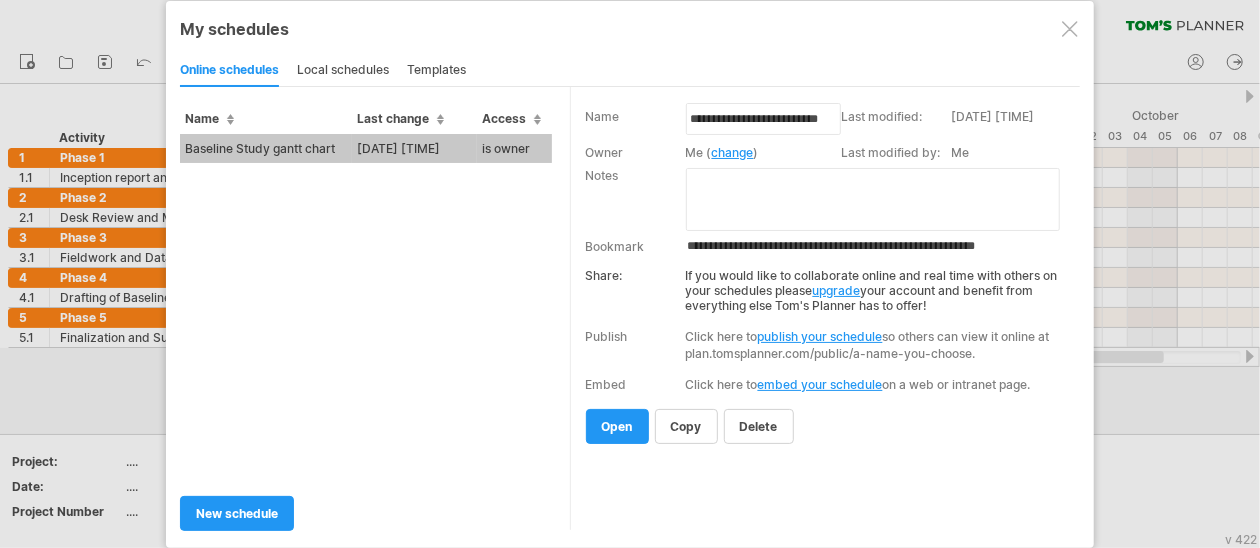 click at bounding box center [1070, 29] 